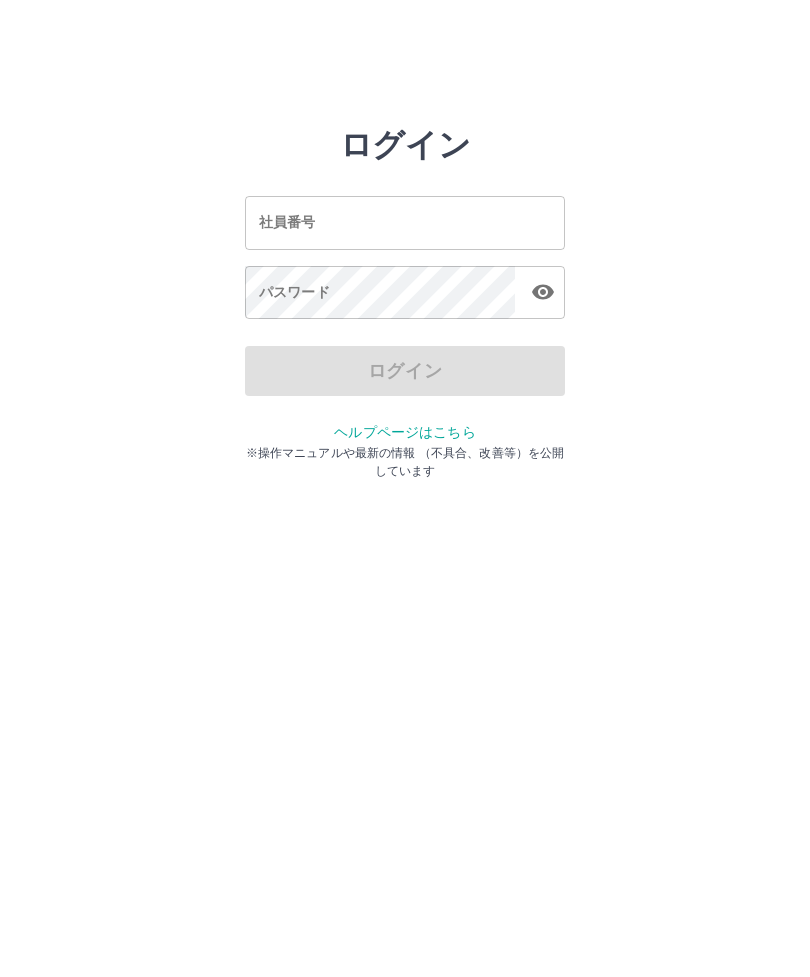 scroll, scrollTop: 0, scrollLeft: 0, axis: both 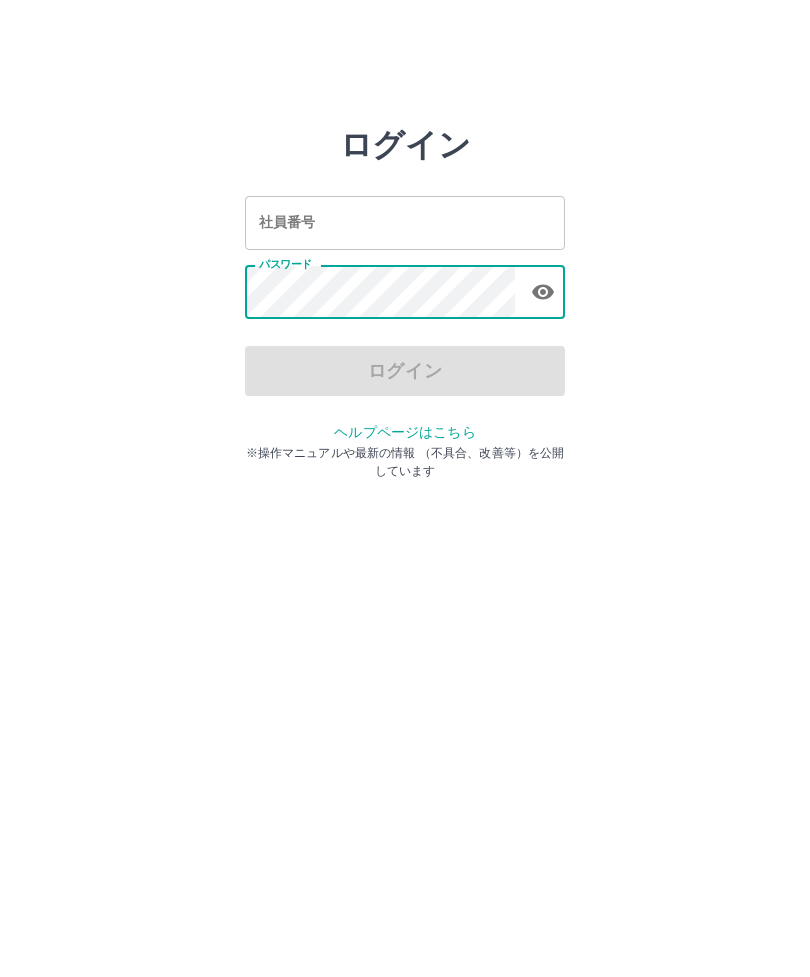 click on "社員番号" at bounding box center [405, 222] 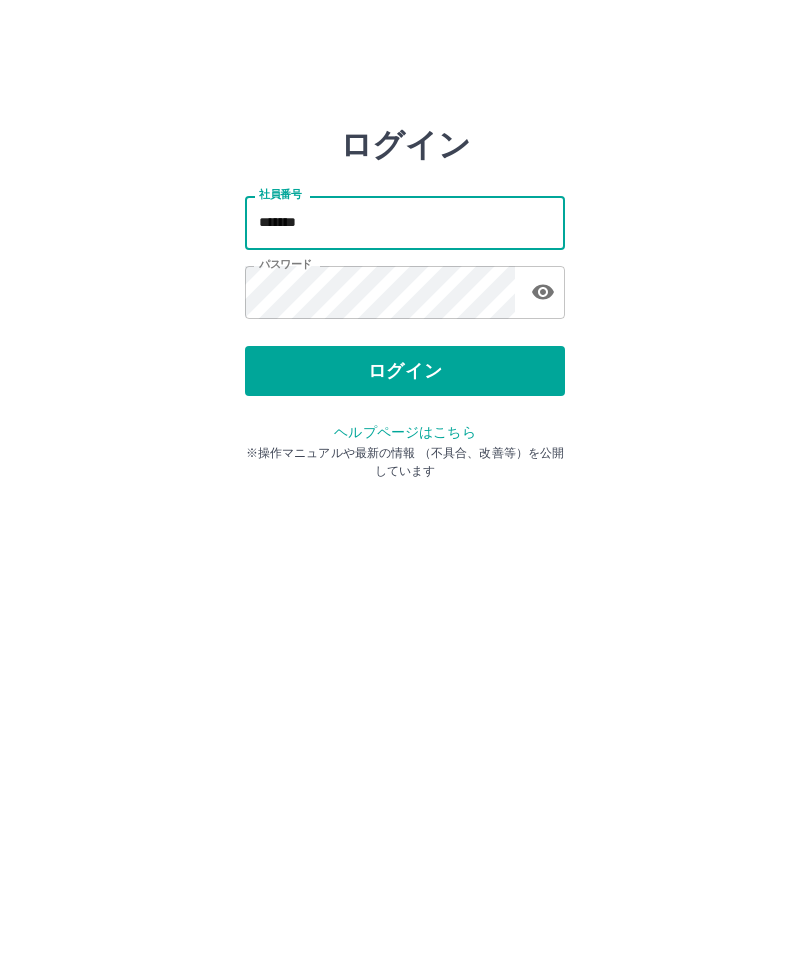 type on "*******" 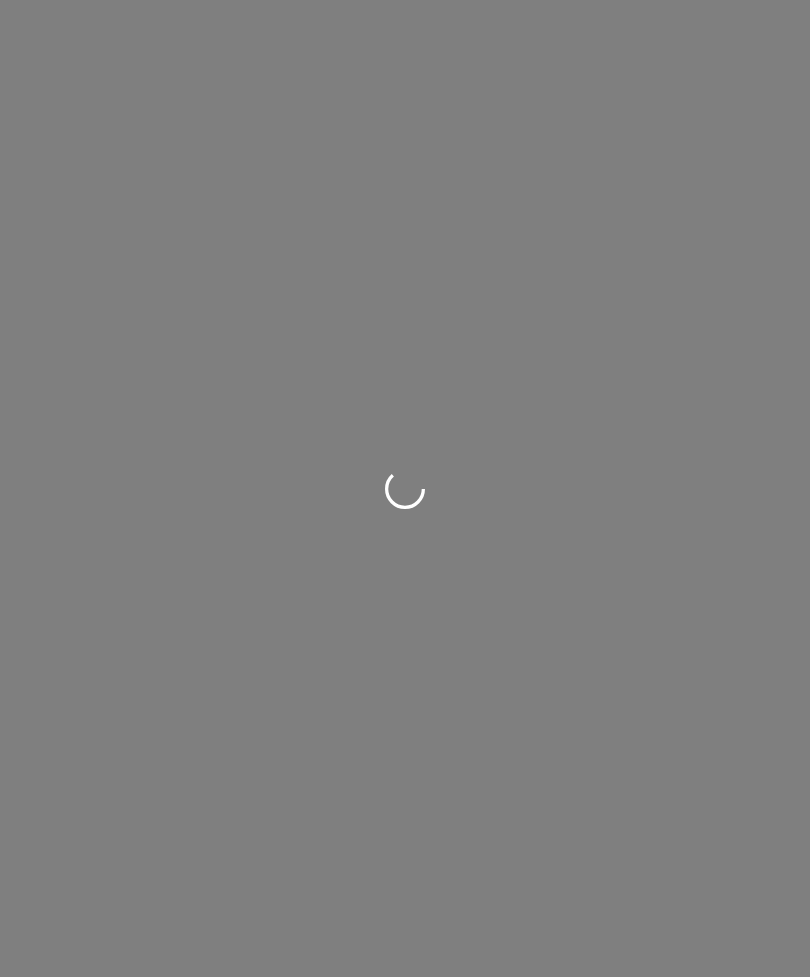 scroll, scrollTop: 0, scrollLeft: 0, axis: both 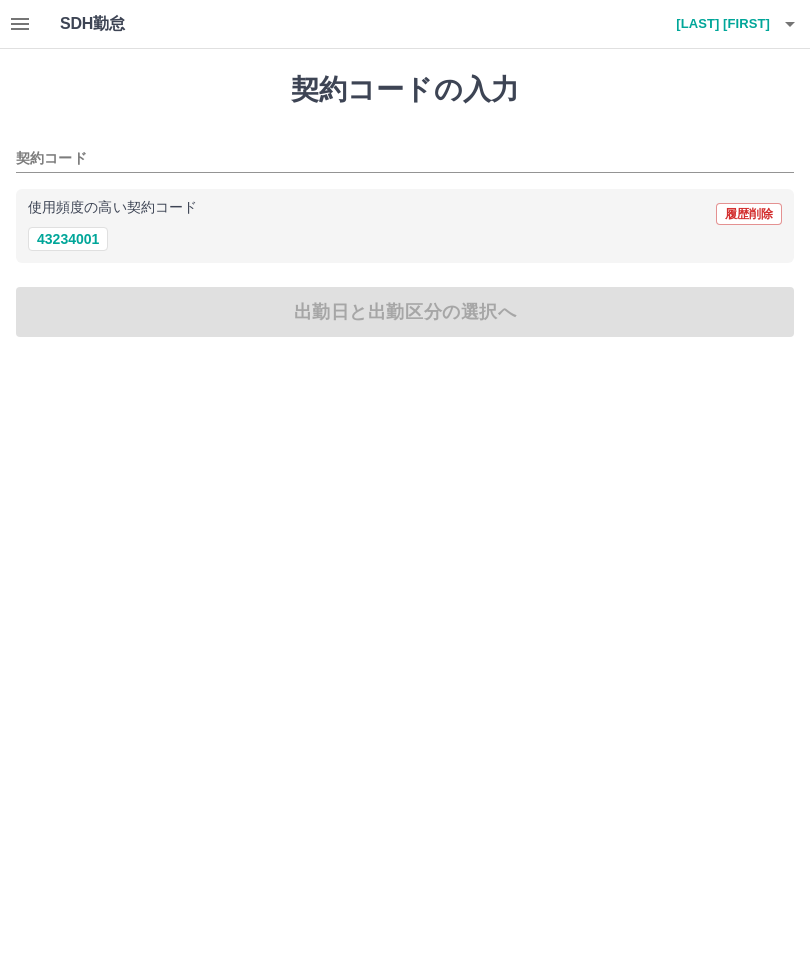 click on "43234001" at bounding box center [68, 239] 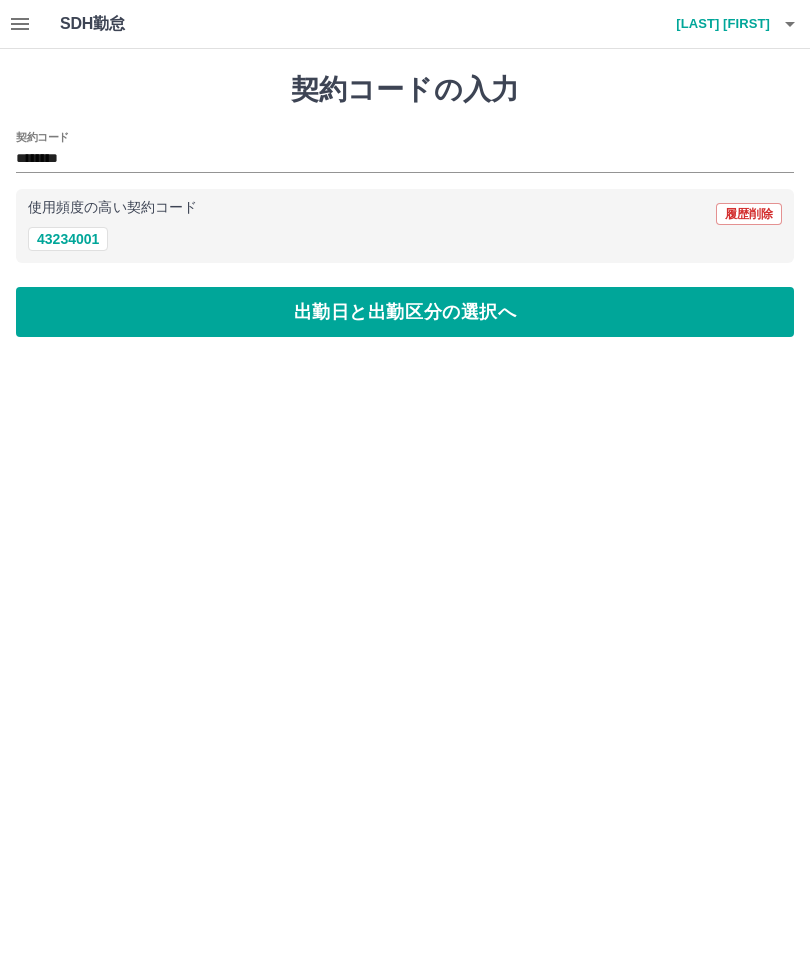 click on "出勤日と出勤区分の選択へ" at bounding box center (405, 312) 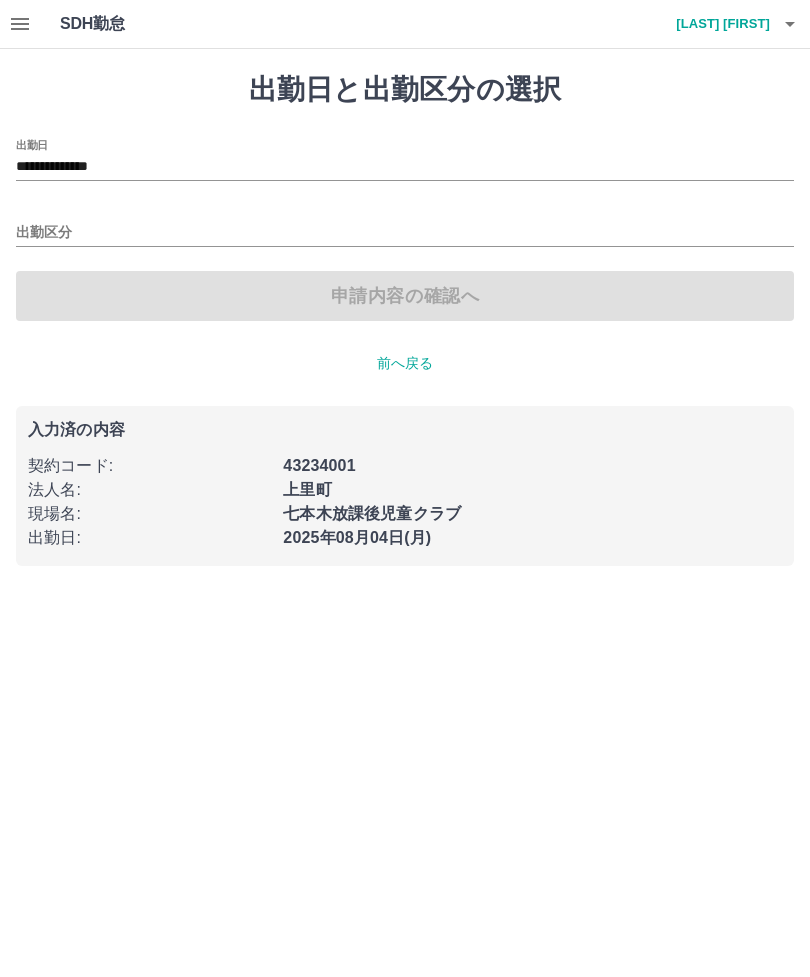 click on "出勤区分" at bounding box center [405, 233] 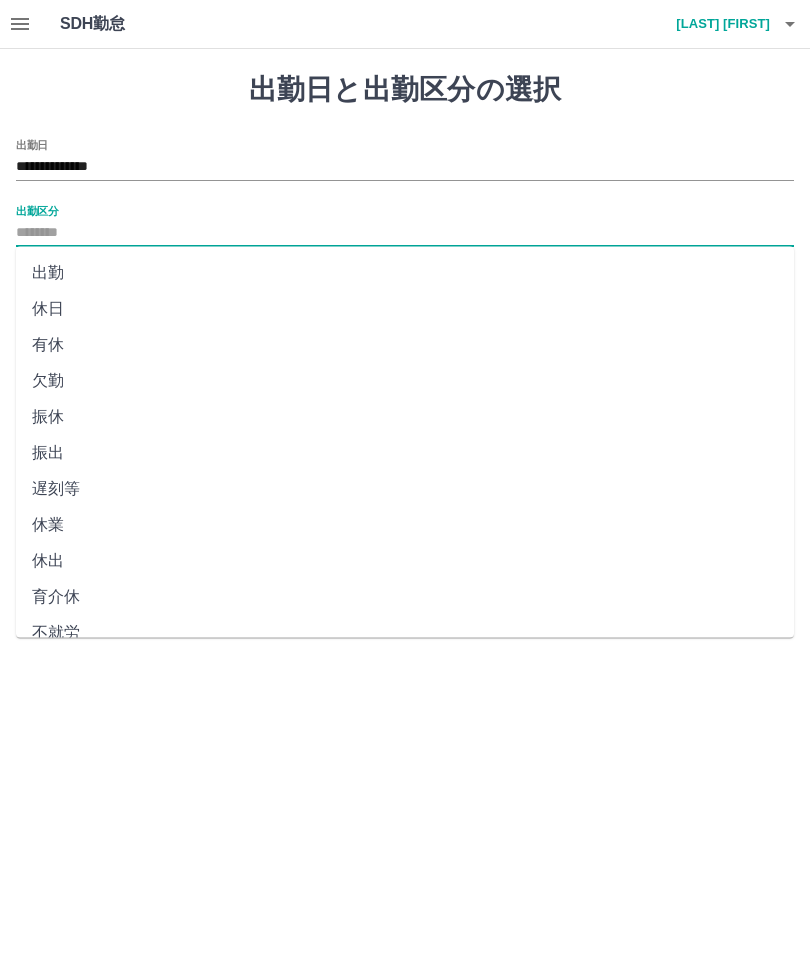 click on "出勤" at bounding box center (405, 273) 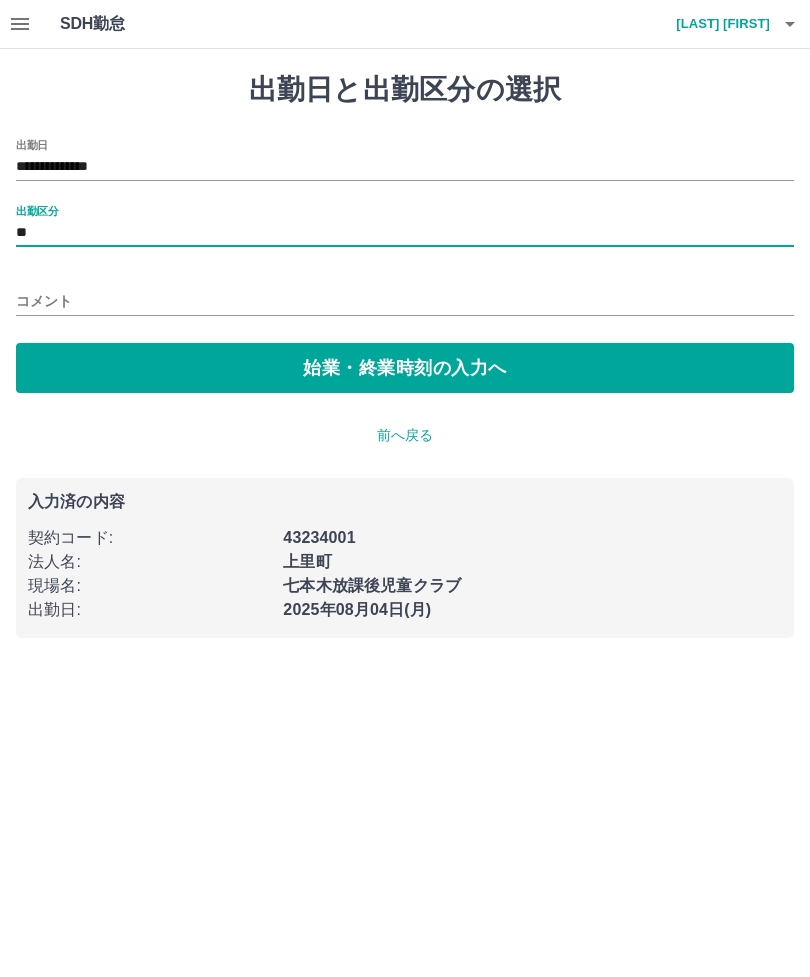 click on "始業・終業時刻の入力へ" at bounding box center [405, 368] 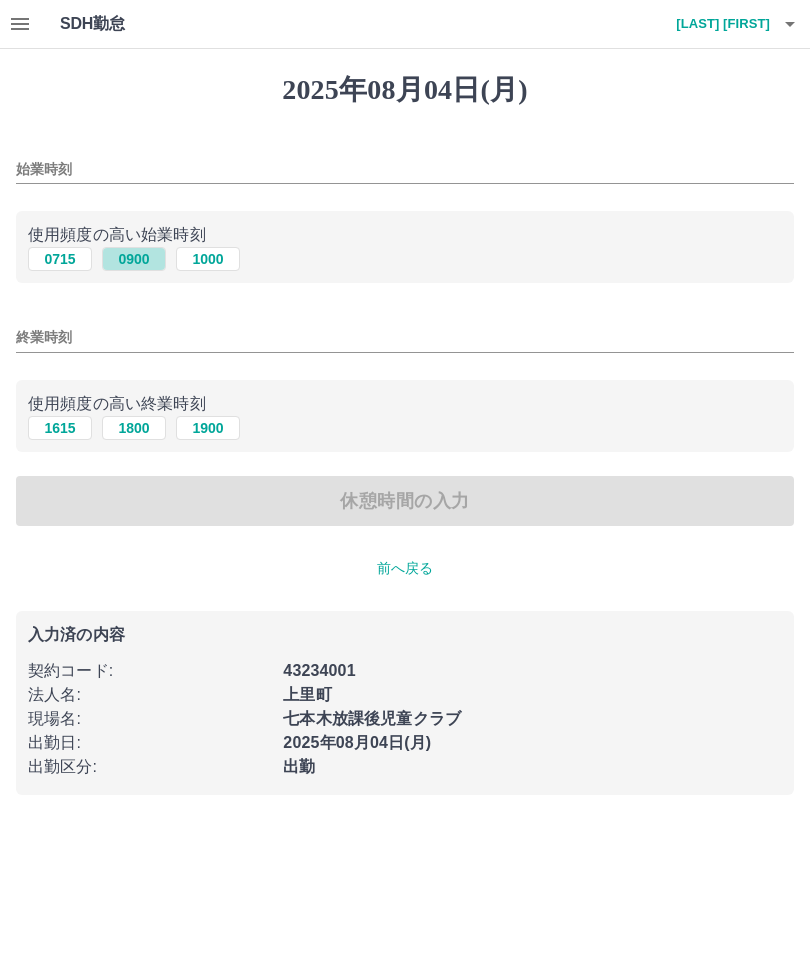 click on "0900" at bounding box center [134, 259] 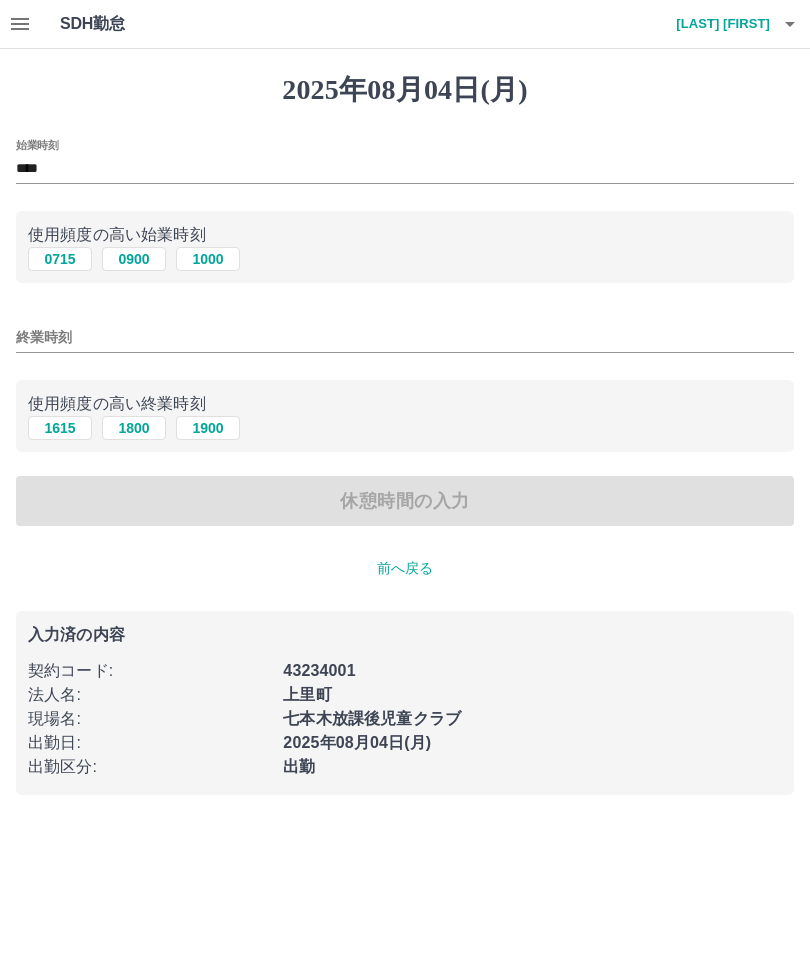 click on "1800" at bounding box center [134, 428] 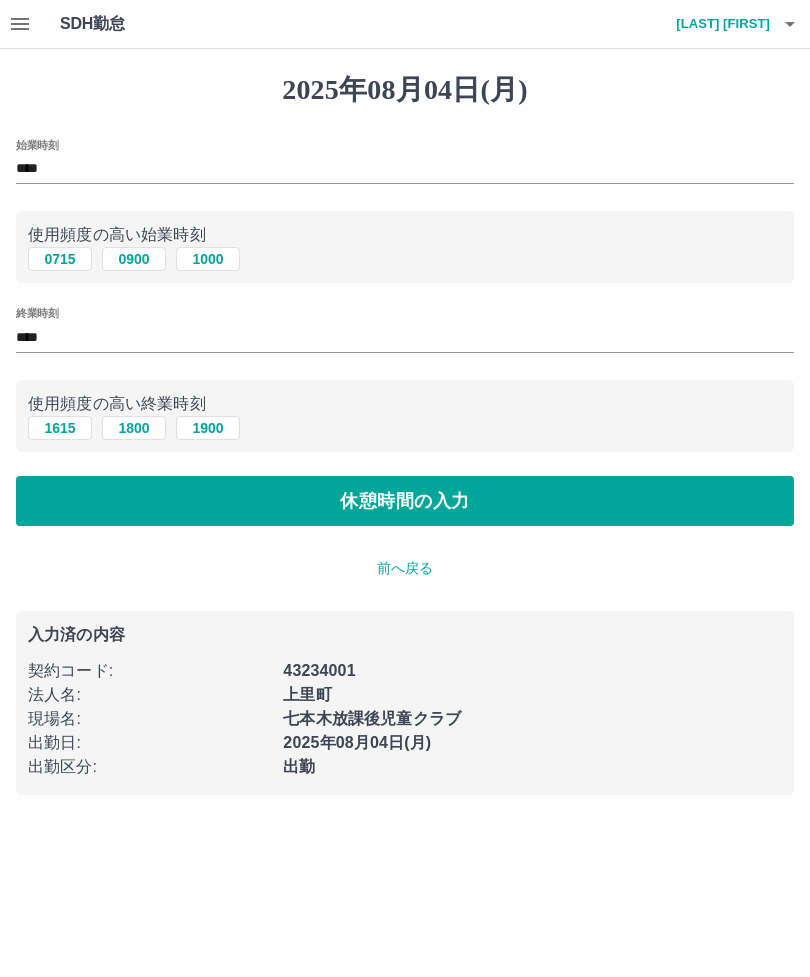 click on "休憩時間の入力" at bounding box center (405, 501) 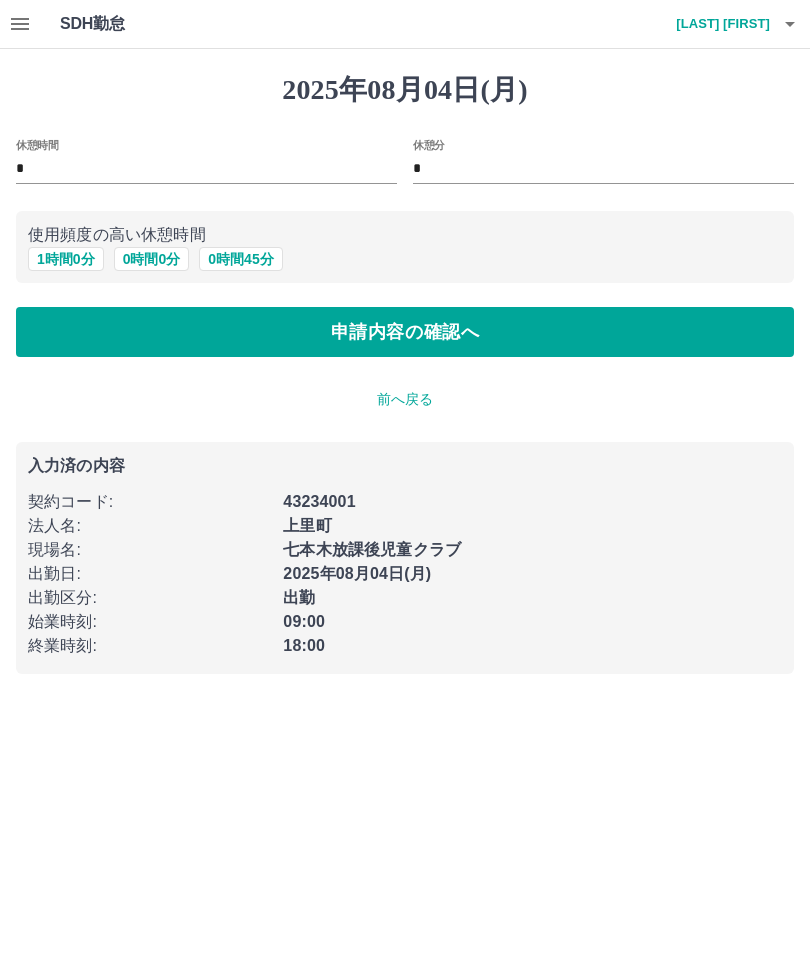 click on "1 時間 0 分" at bounding box center (66, 259) 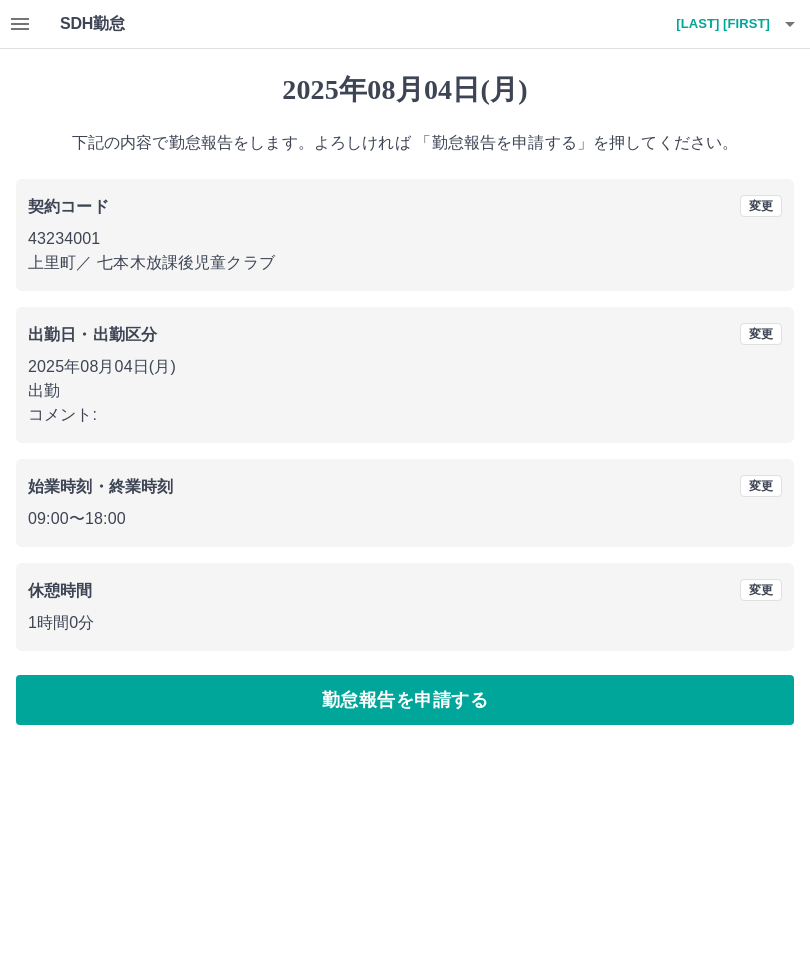 click on "勤怠報告を申請する" at bounding box center [405, 700] 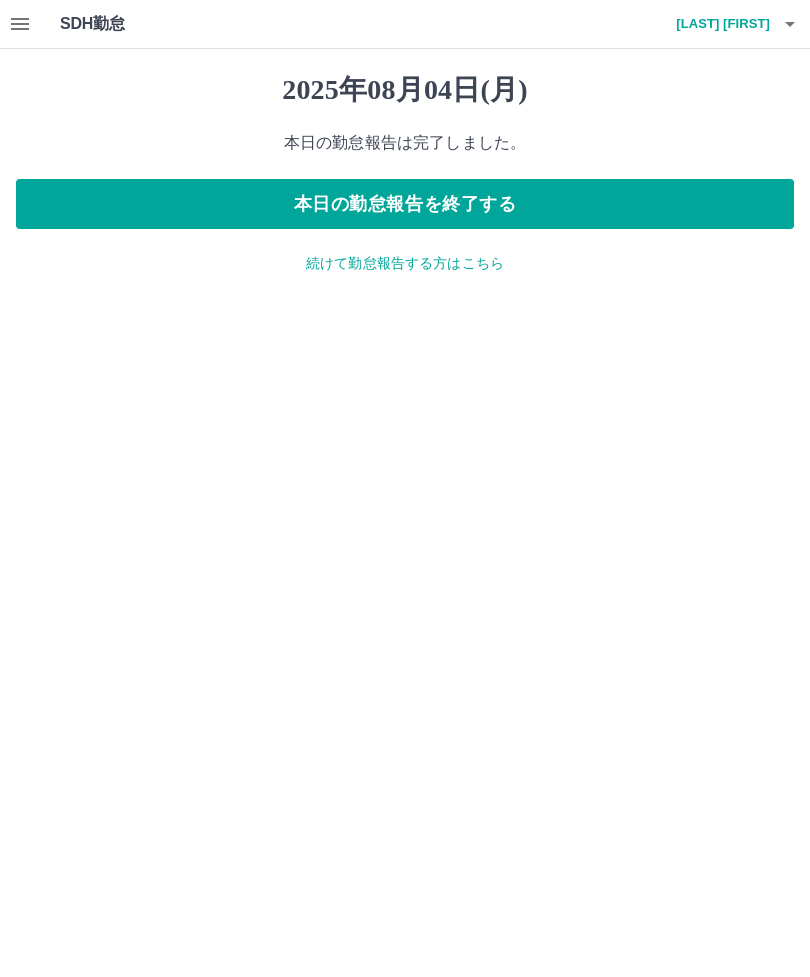 click on "続けて勤怠報告する方はこちら" at bounding box center [405, 263] 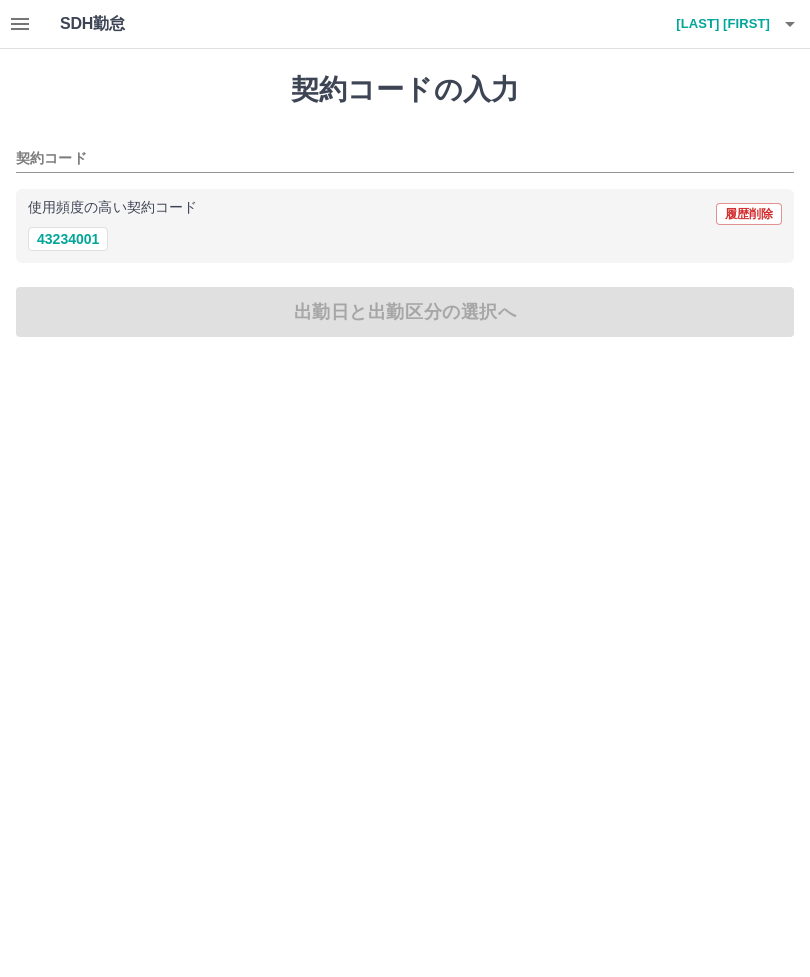 click 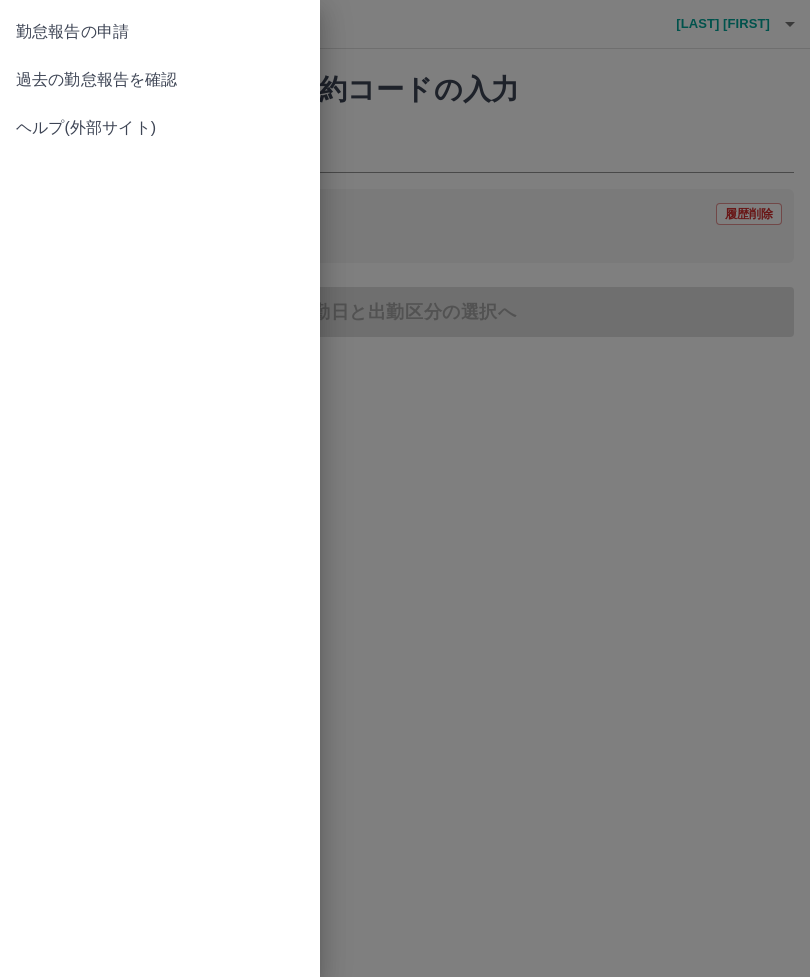 click on "過去の勤怠報告を確認" at bounding box center (160, 80) 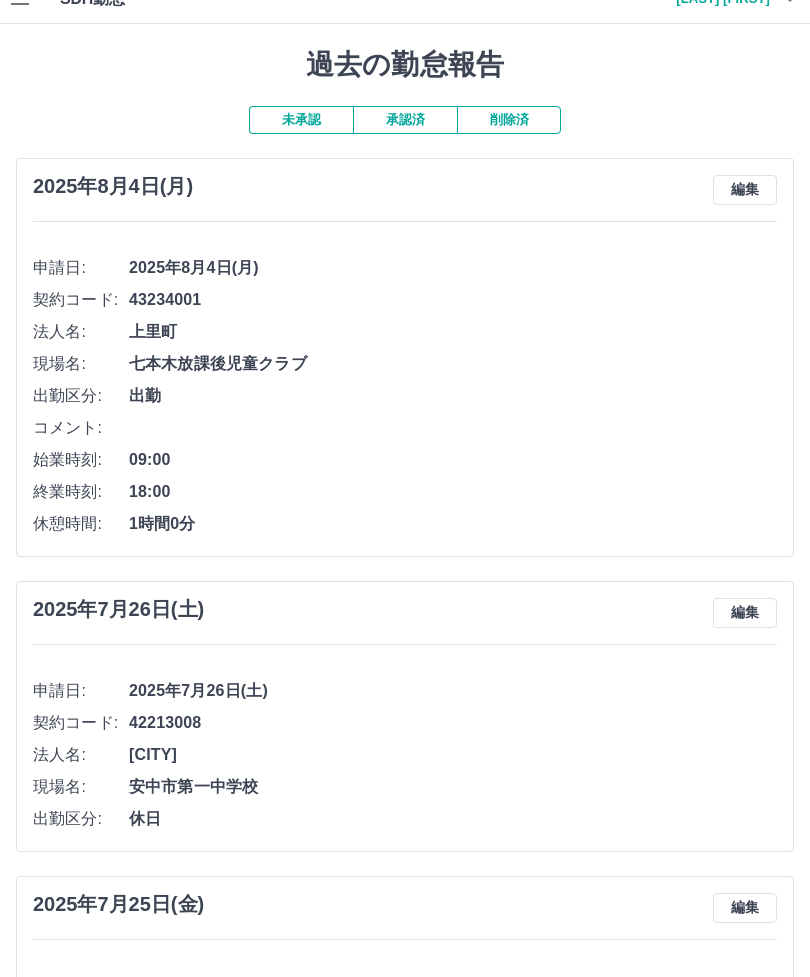 scroll, scrollTop: 0, scrollLeft: 0, axis: both 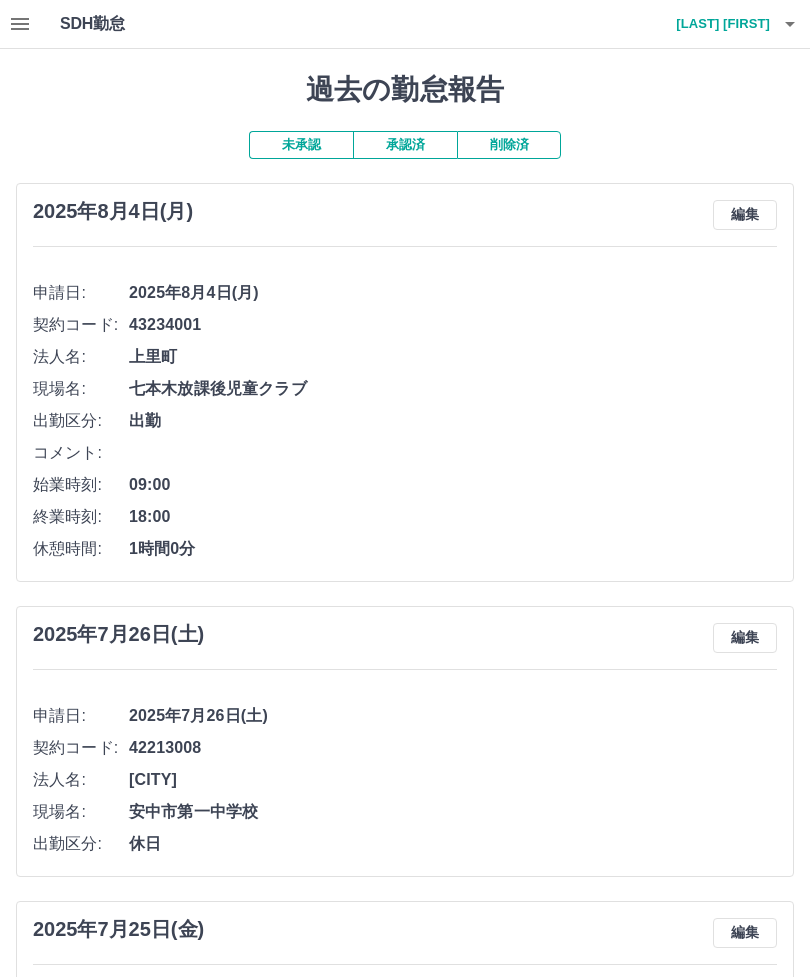 click on "承認済" at bounding box center [405, 145] 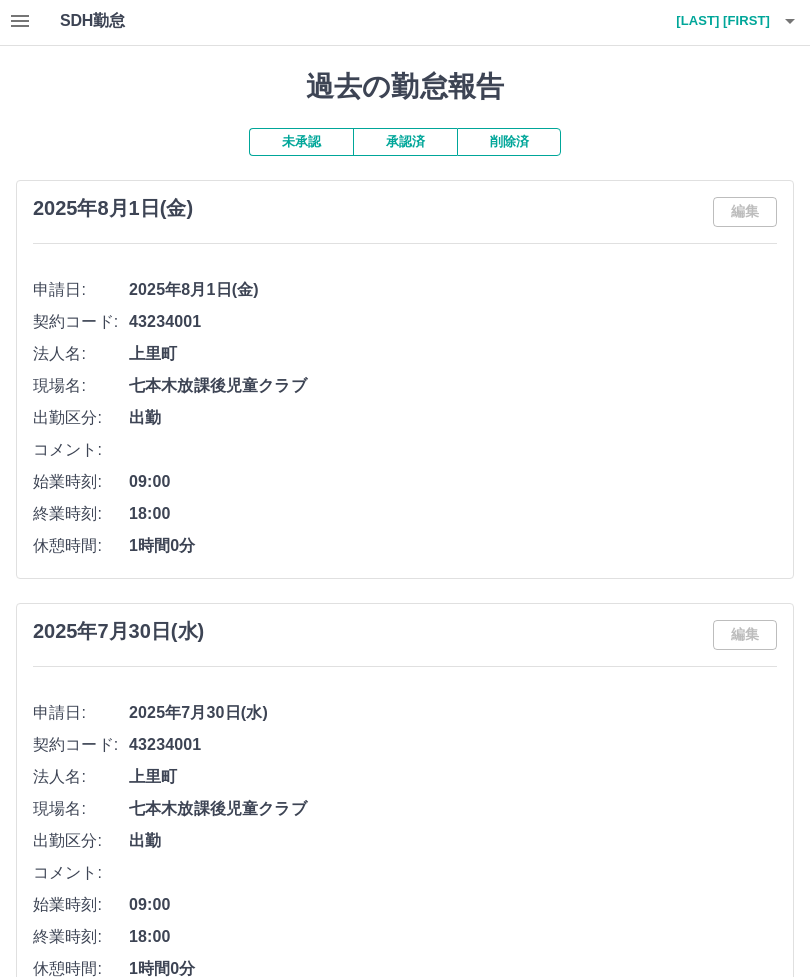 scroll, scrollTop: 0, scrollLeft: 0, axis: both 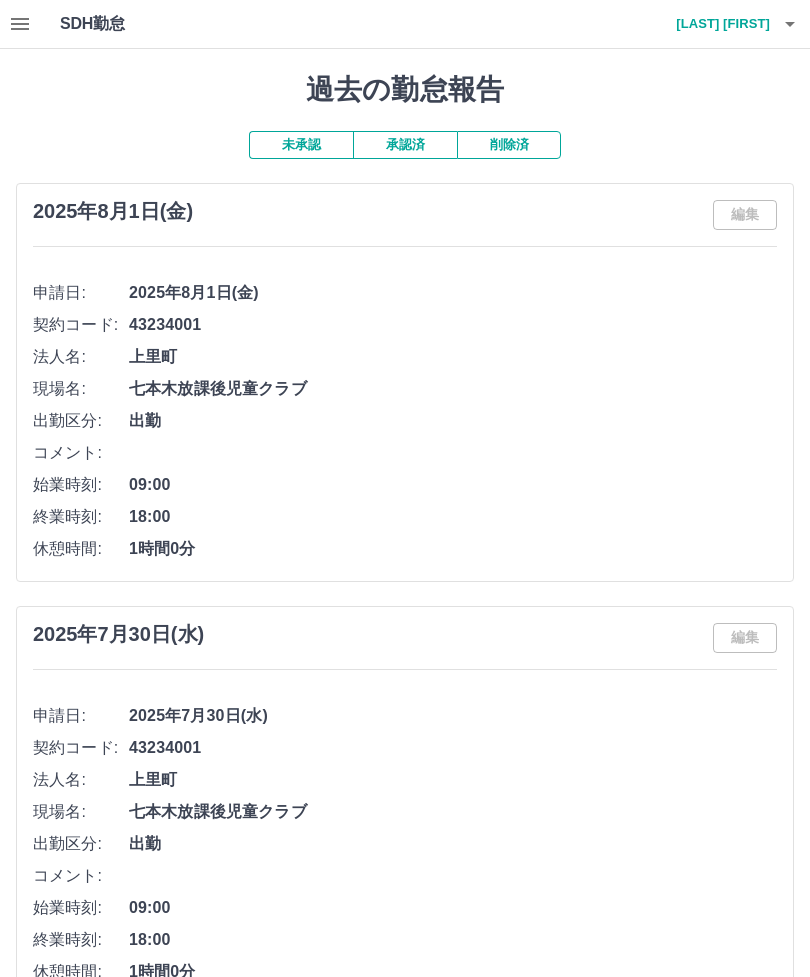 click at bounding box center [20, 24] 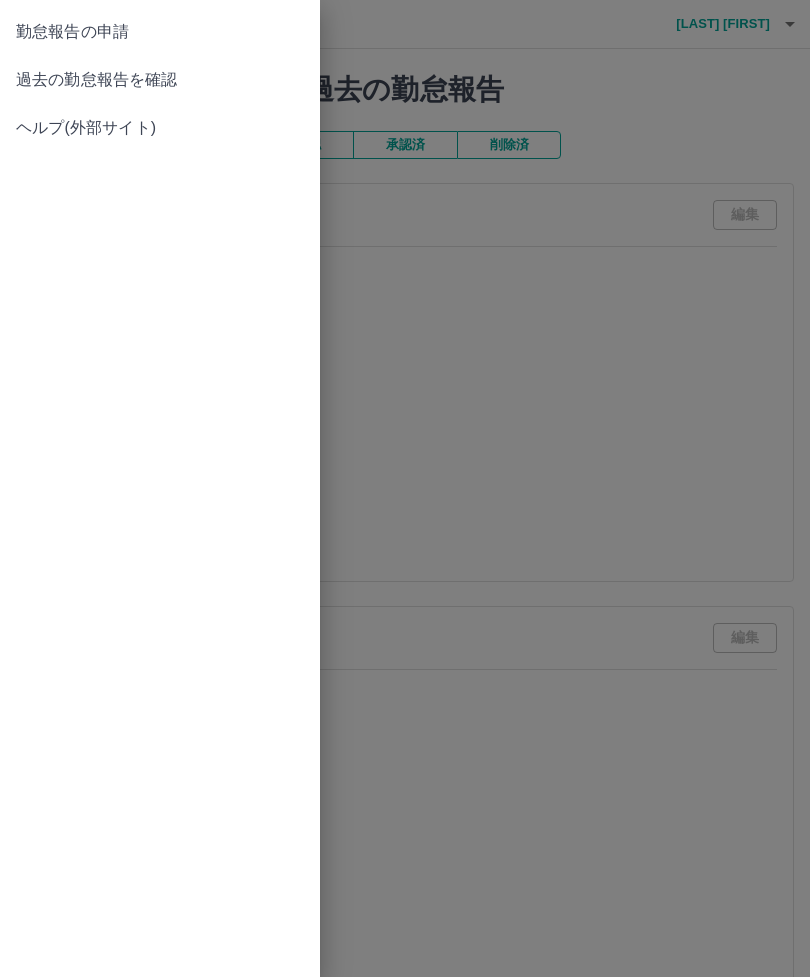 click at bounding box center [405, 488] 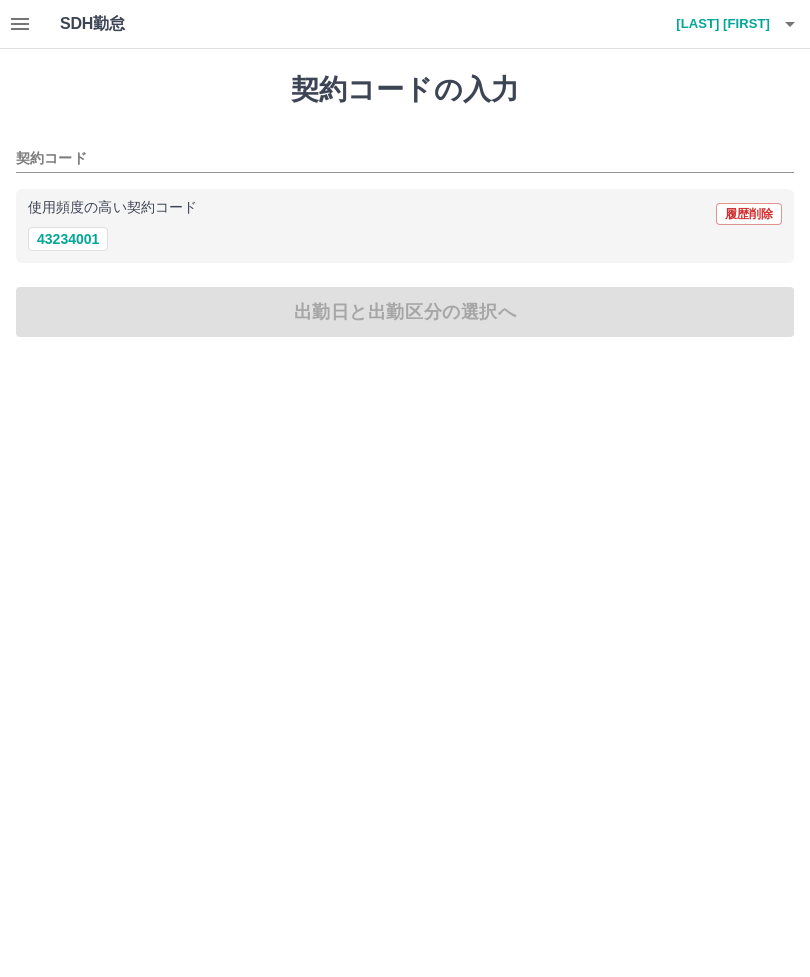 click on "43234001" at bounding box center [68, 239] 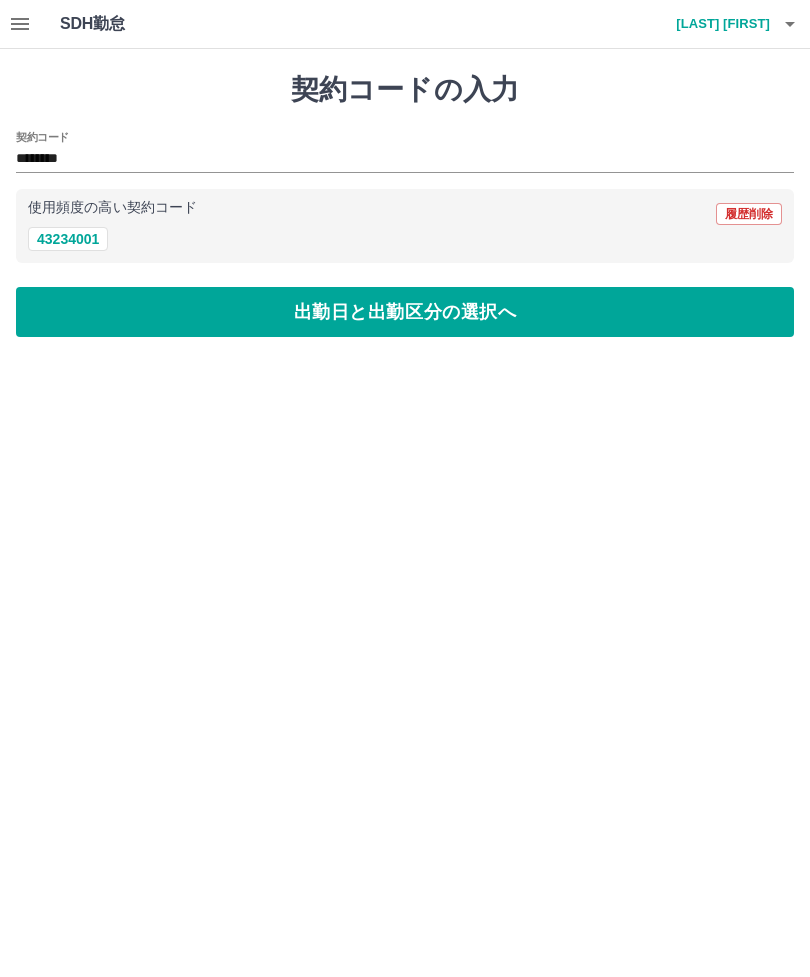 click on "出勤日と出勤区分の選択へ" at bounding box center (405, 312) 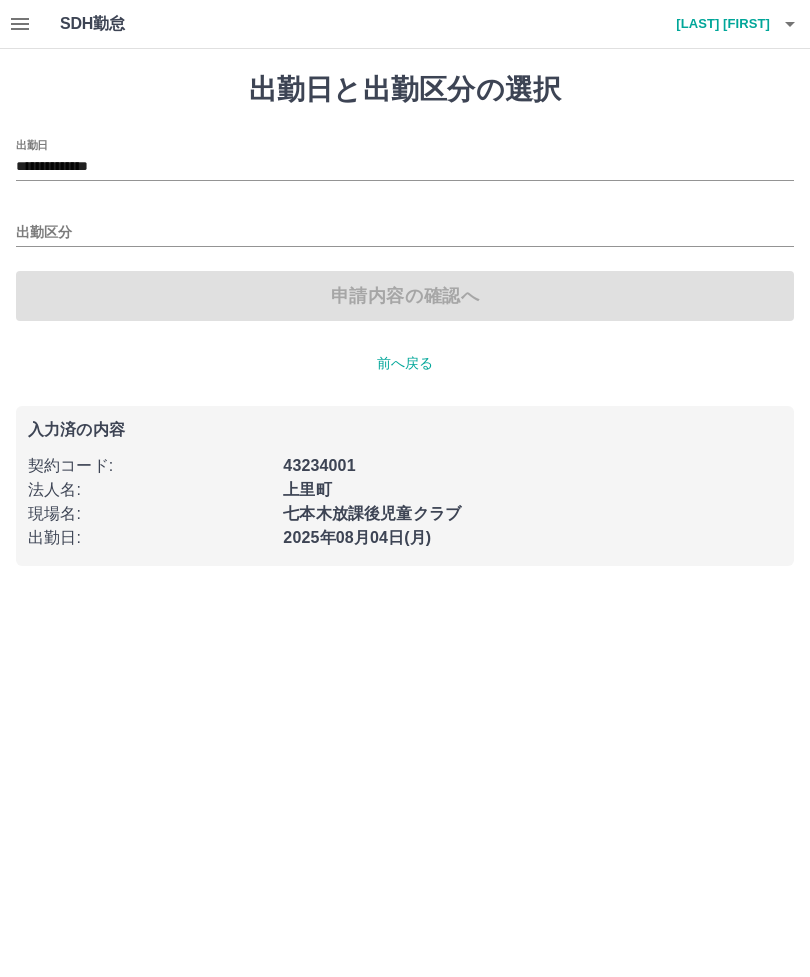 click on "**********" at bounding box center (405, 167) 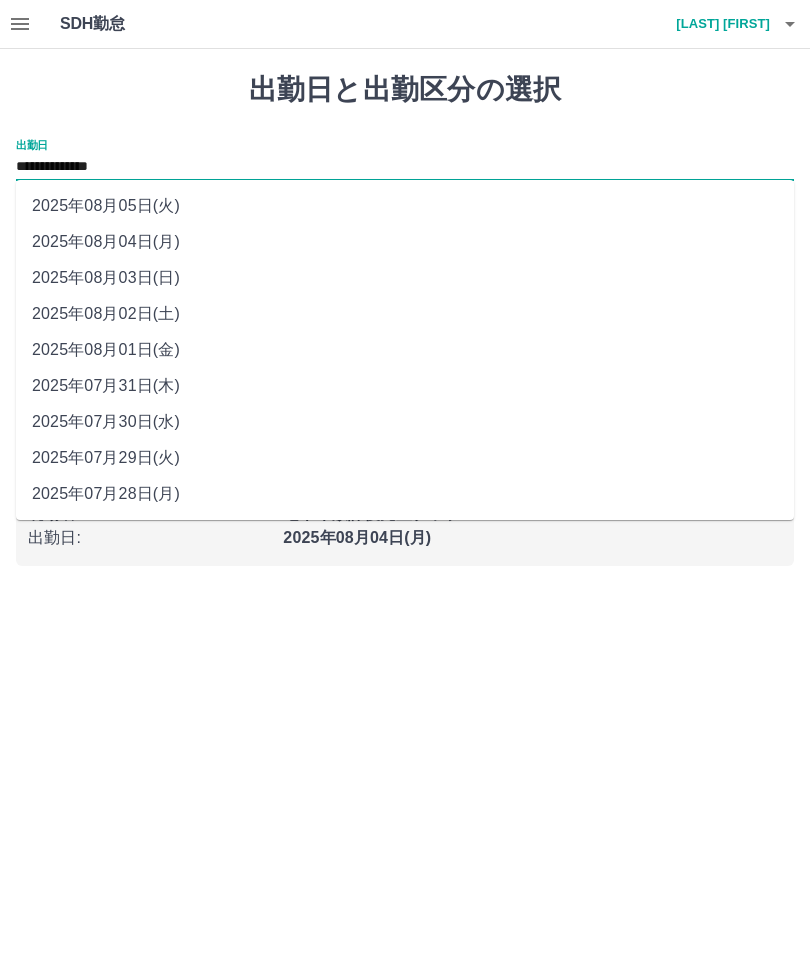 click at bounding box center (20, 24) 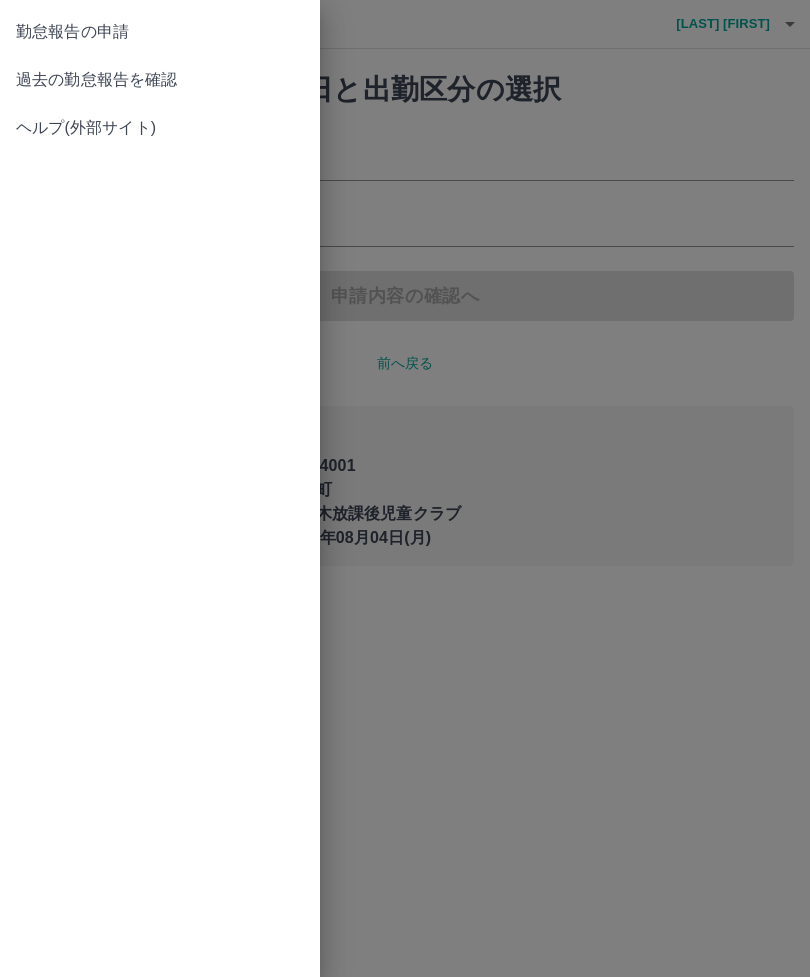 click on "過去の勤怠報告を確認" at bounding box center (160, 80) 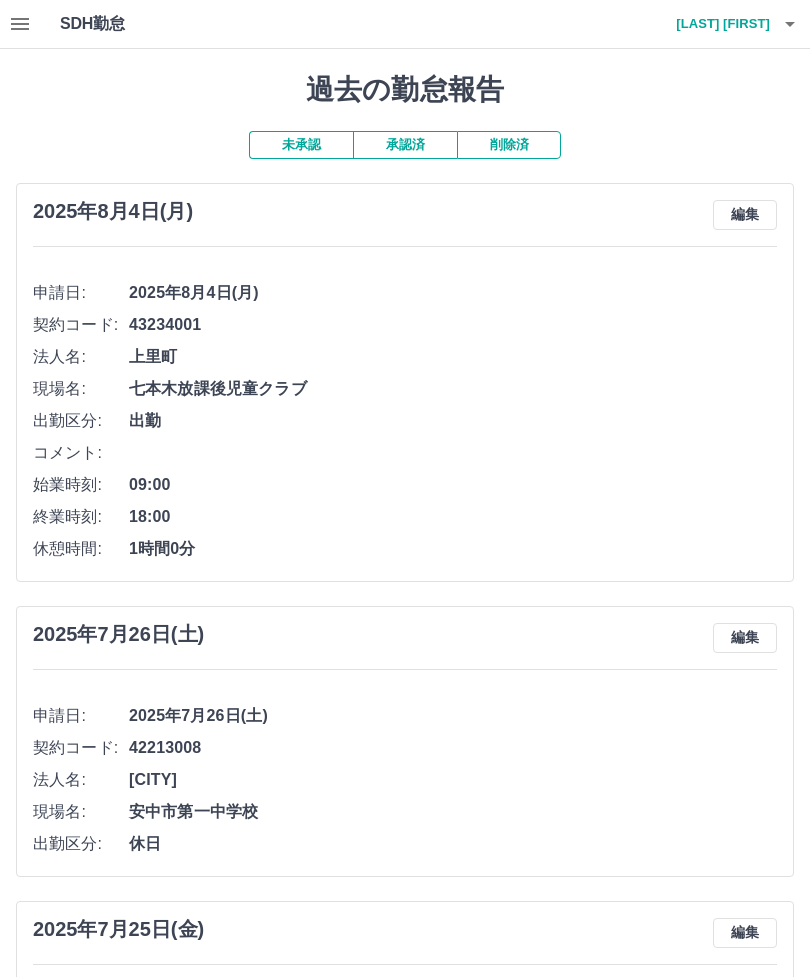 click on "承認済" at bounding box center (405, 145) 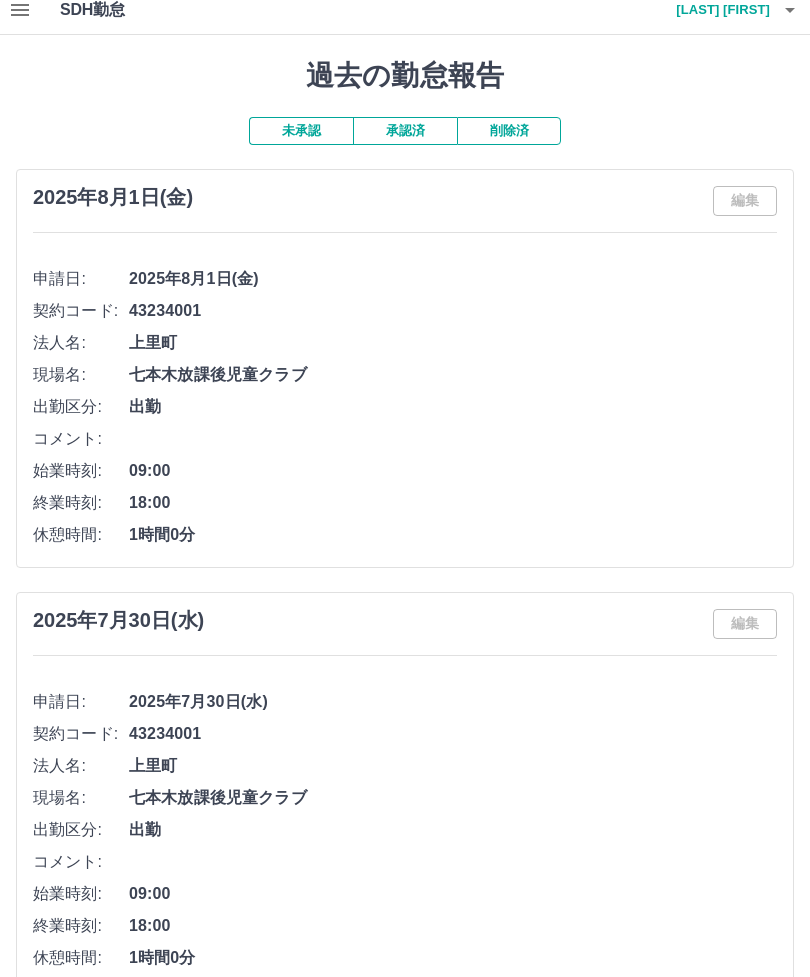 scroll, scrollTop: 0, scrollLeft: 0, axis: both 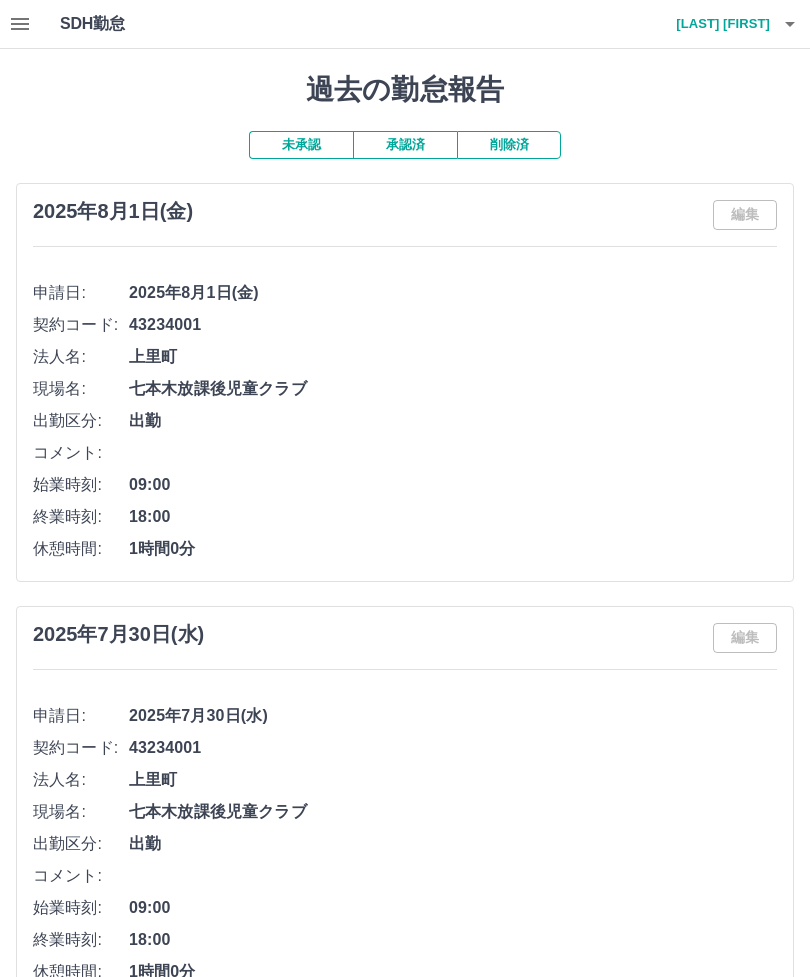 click 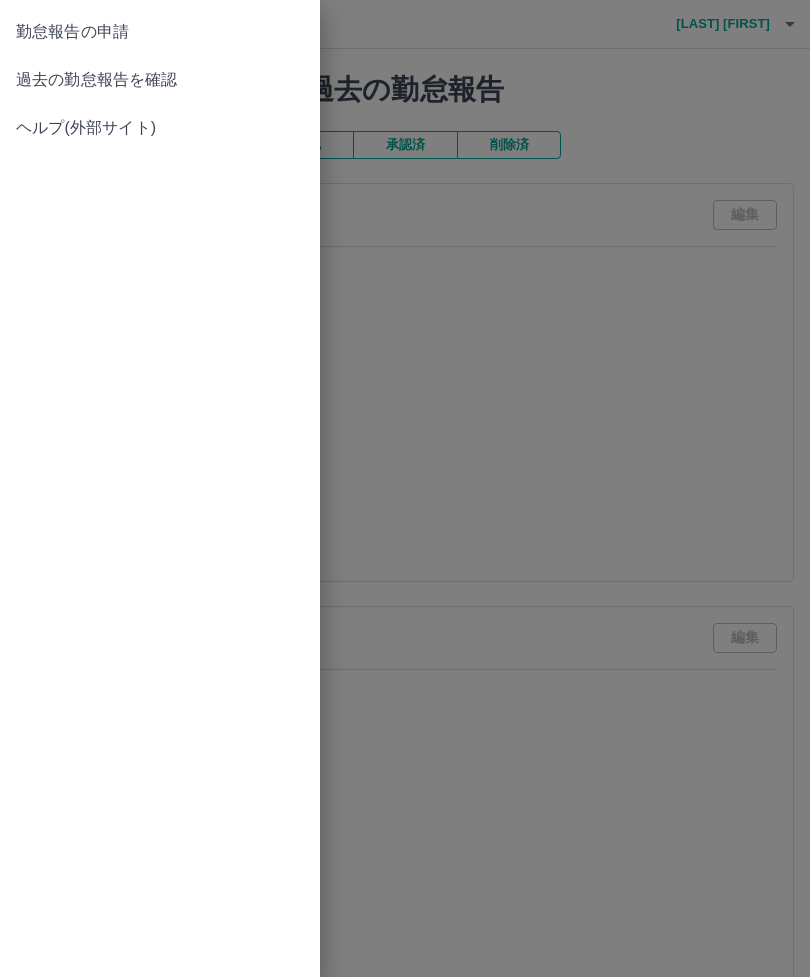 click at bounding box center [405, 488] 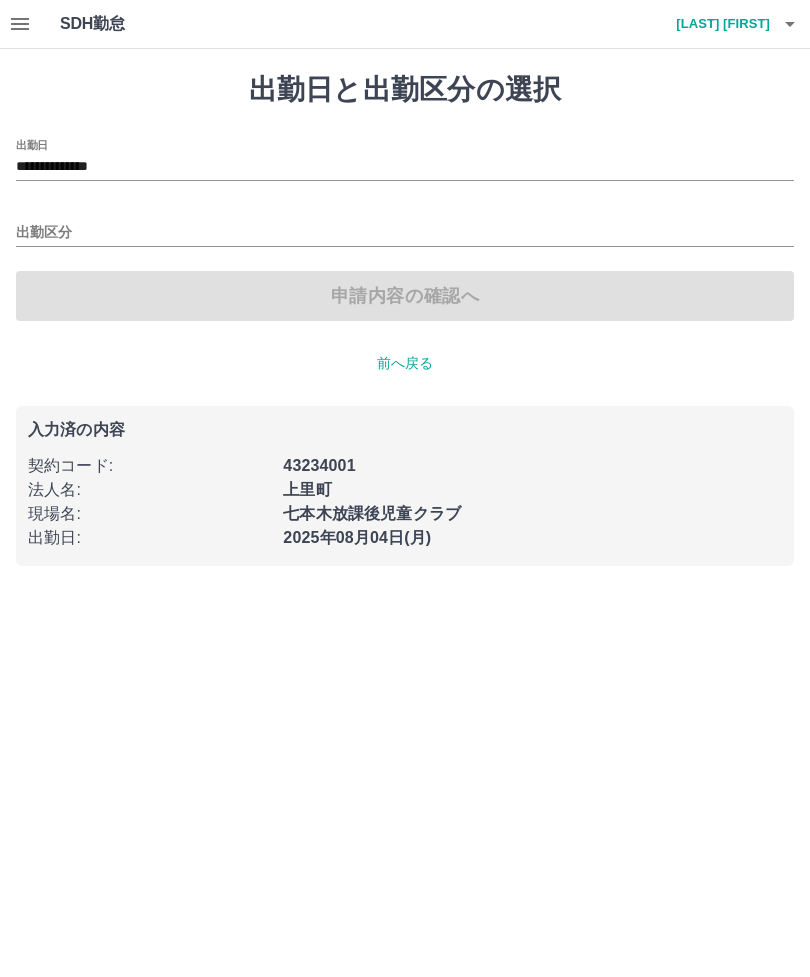 click on "入力済の内容 契約コード : 43234001 法人名 : [CITY] 現場名 : 七本木放課後児童クラブ 出勤日 : [YEAR]年[MONTH]月[DAY]日([DAYOFWEEK])" at bounding box center [405, 486] 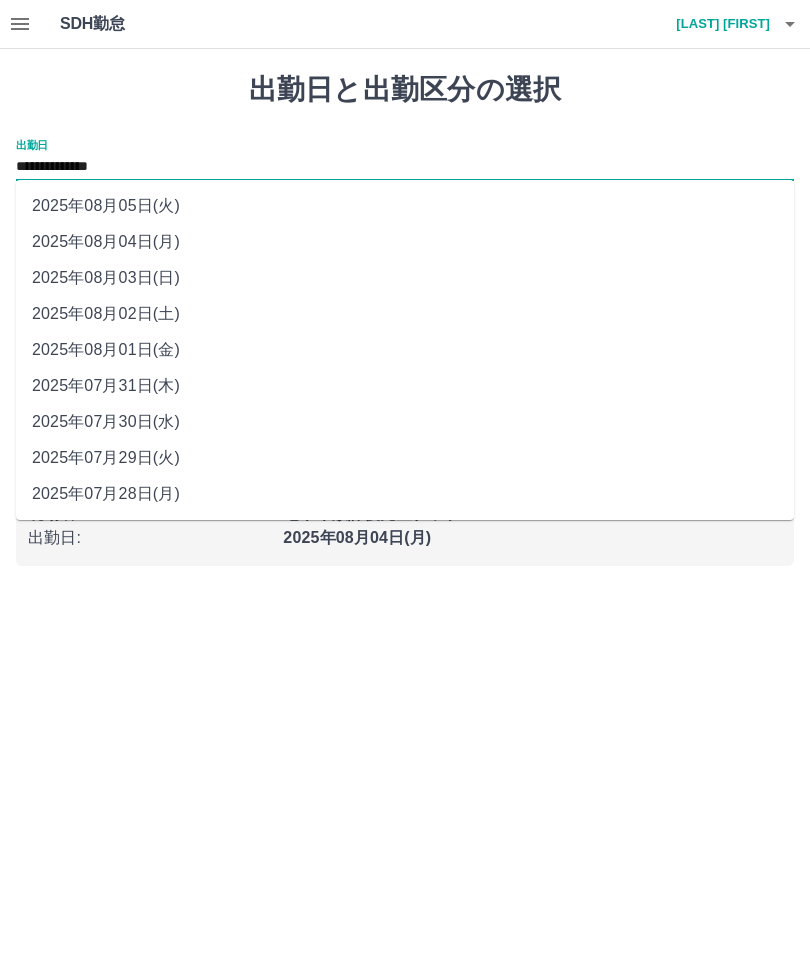 click on "2025年07月31日(木)" at bounding box center [405, 386] 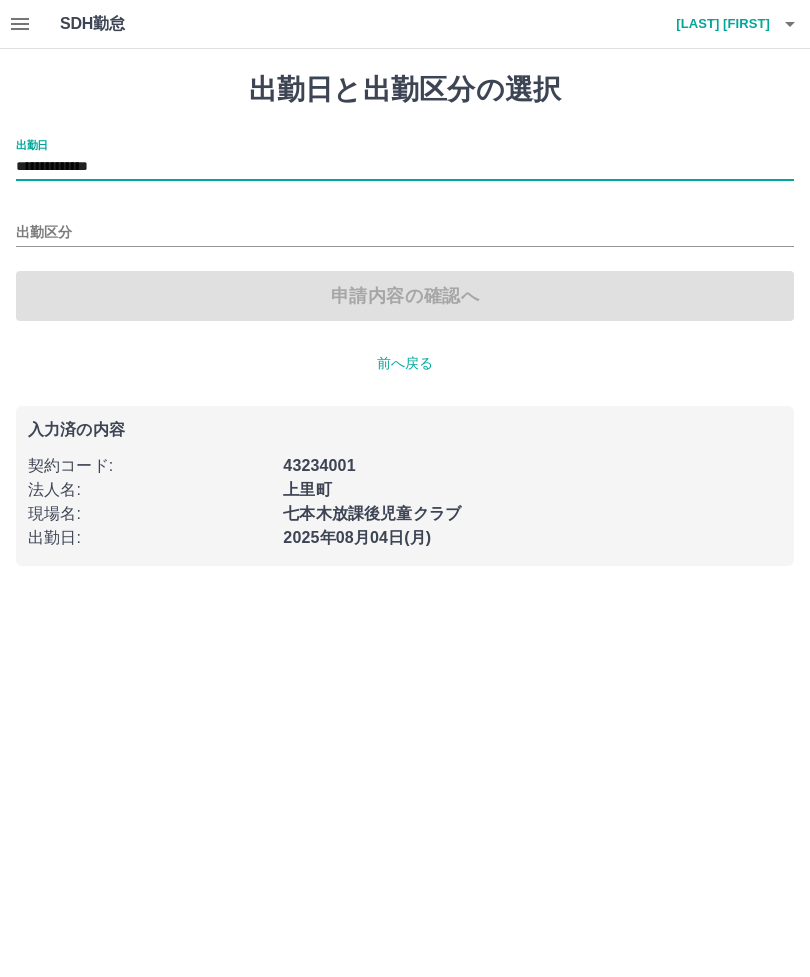 click on "出勤区分" at bounding box center (405, 233) 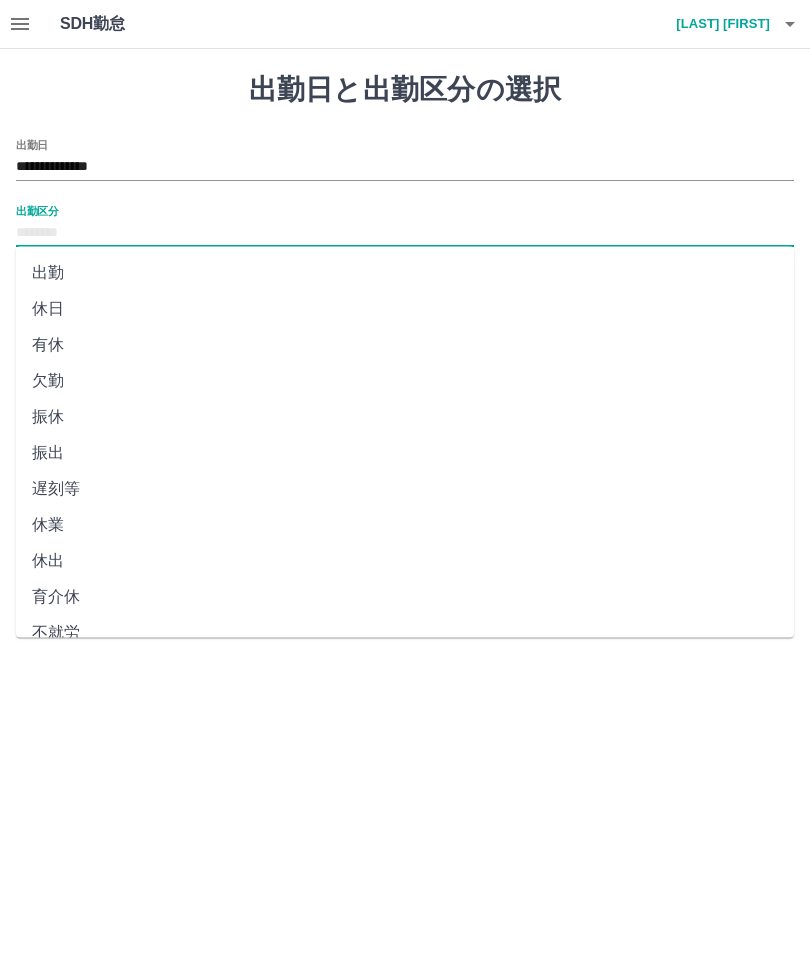 click on "出勤" at bounding box center [405, 273] 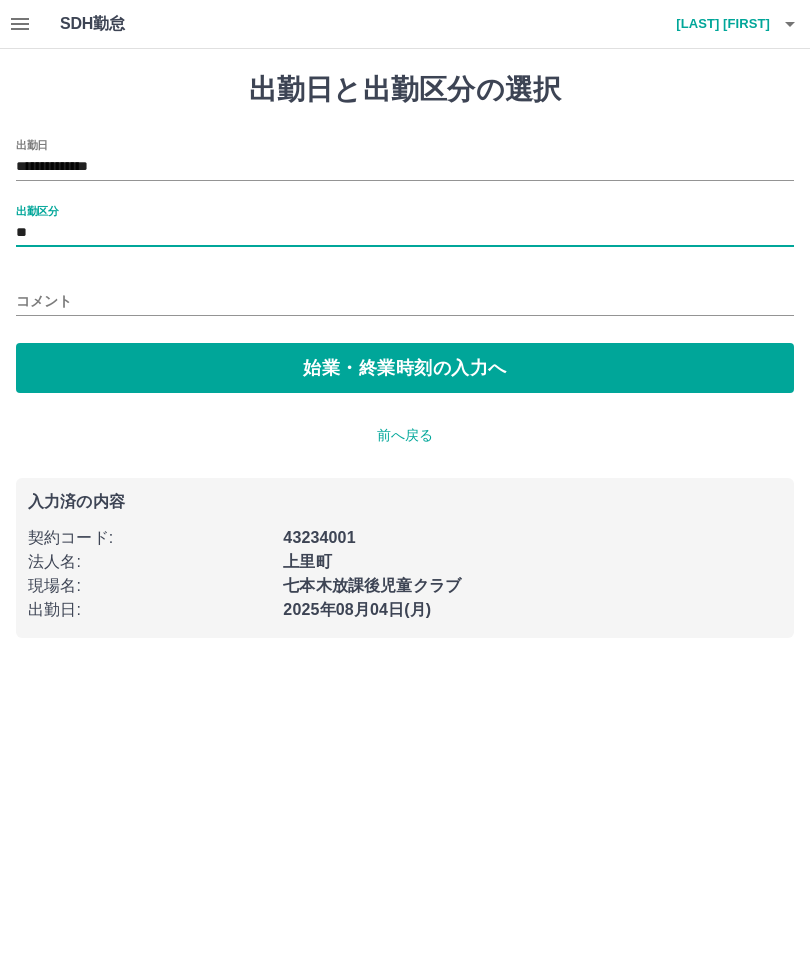 type on "**" 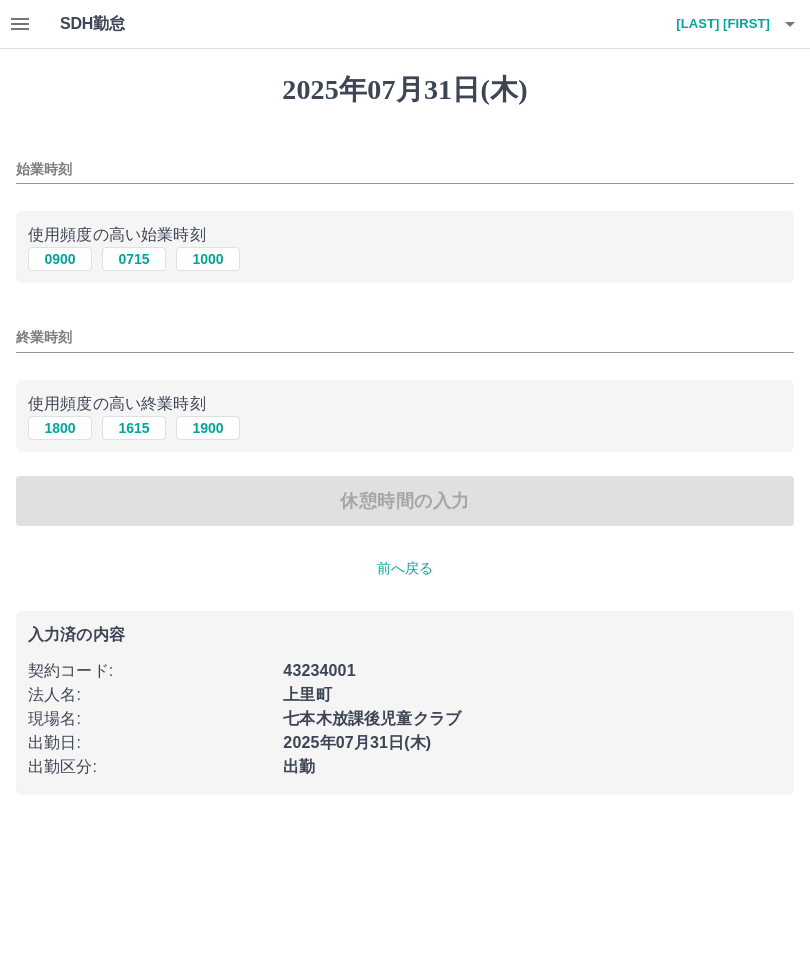 click on "0900" at bounding box center [60, 259] 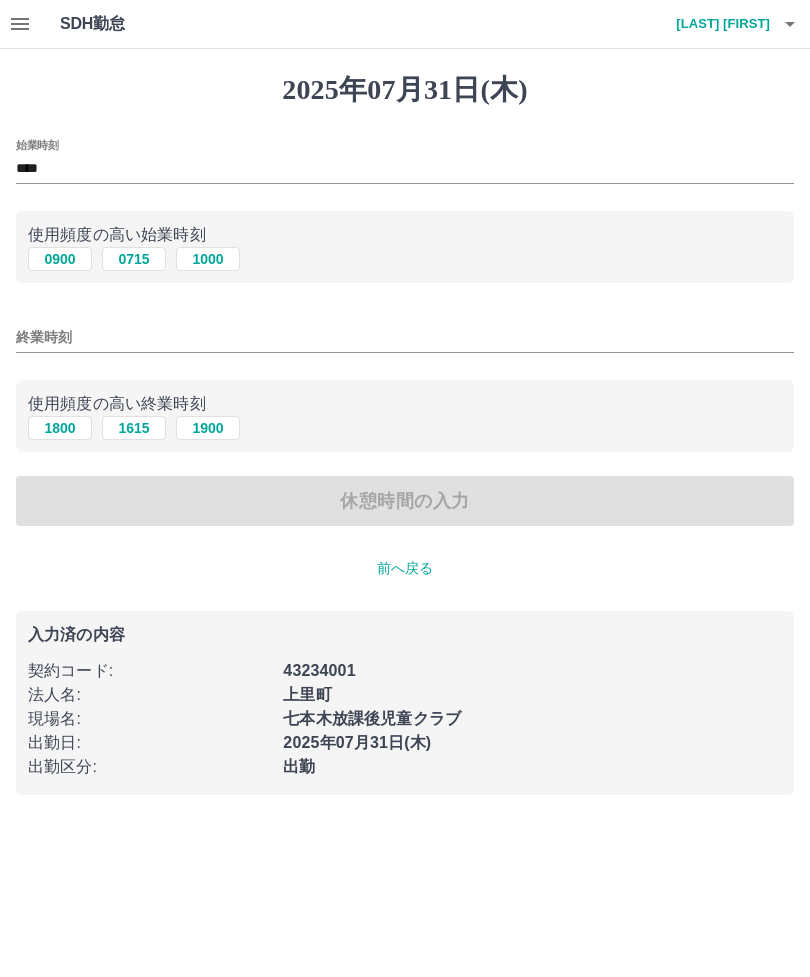 click on "1800" at bounding box center (60, 428) 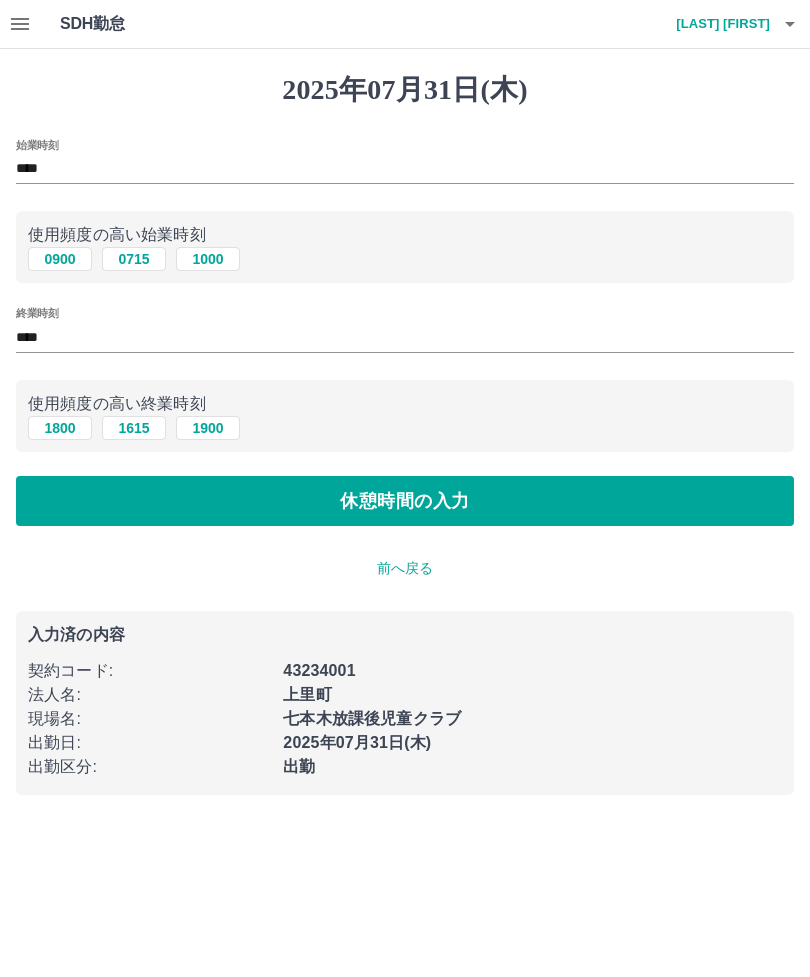 click on "休憩時間の入力" at bounding box center [405, 501] 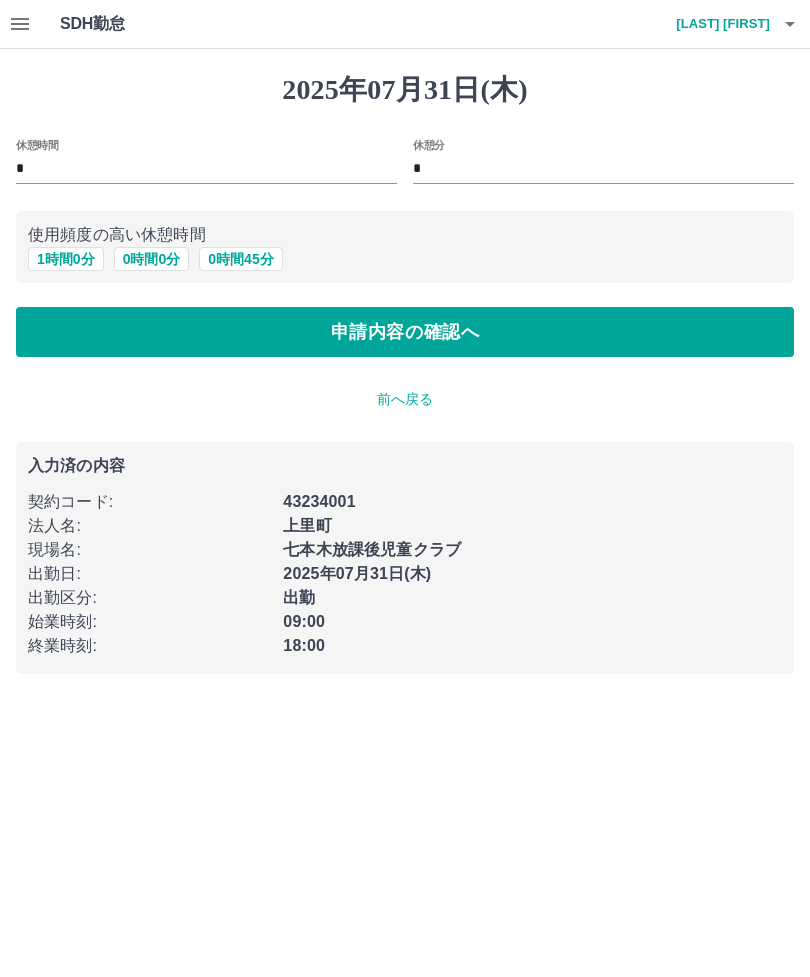 click on "1 時間 0 分" at bounding box center [66, 259] 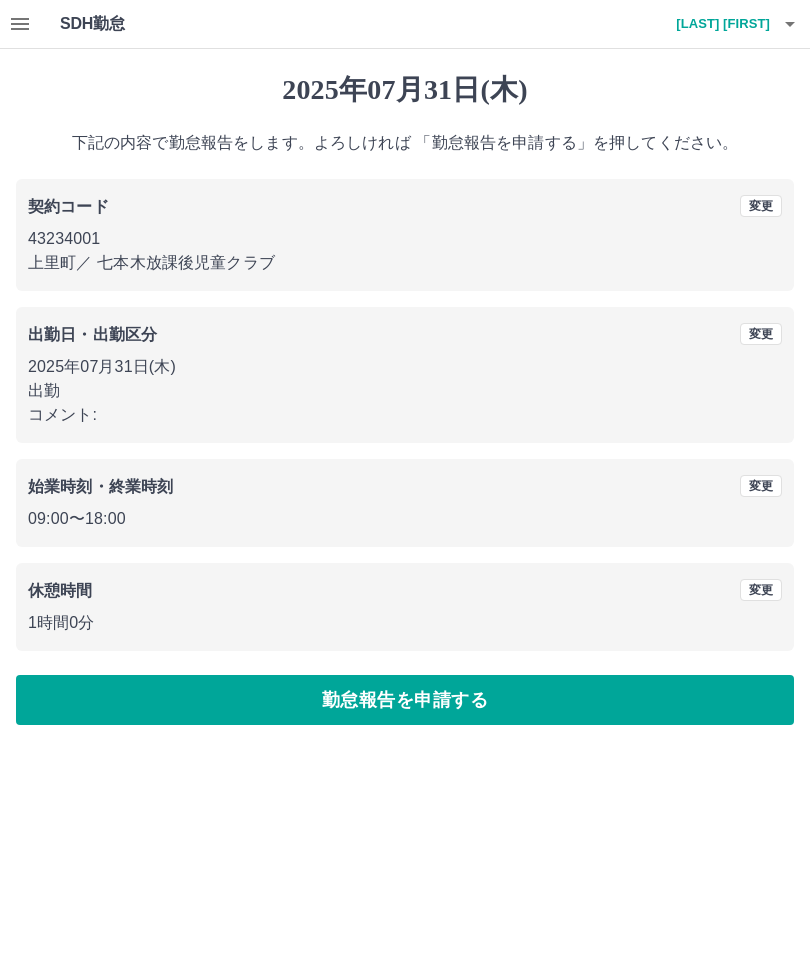 click on "勤怠報告を申請する" at bounding box center (405, 700) 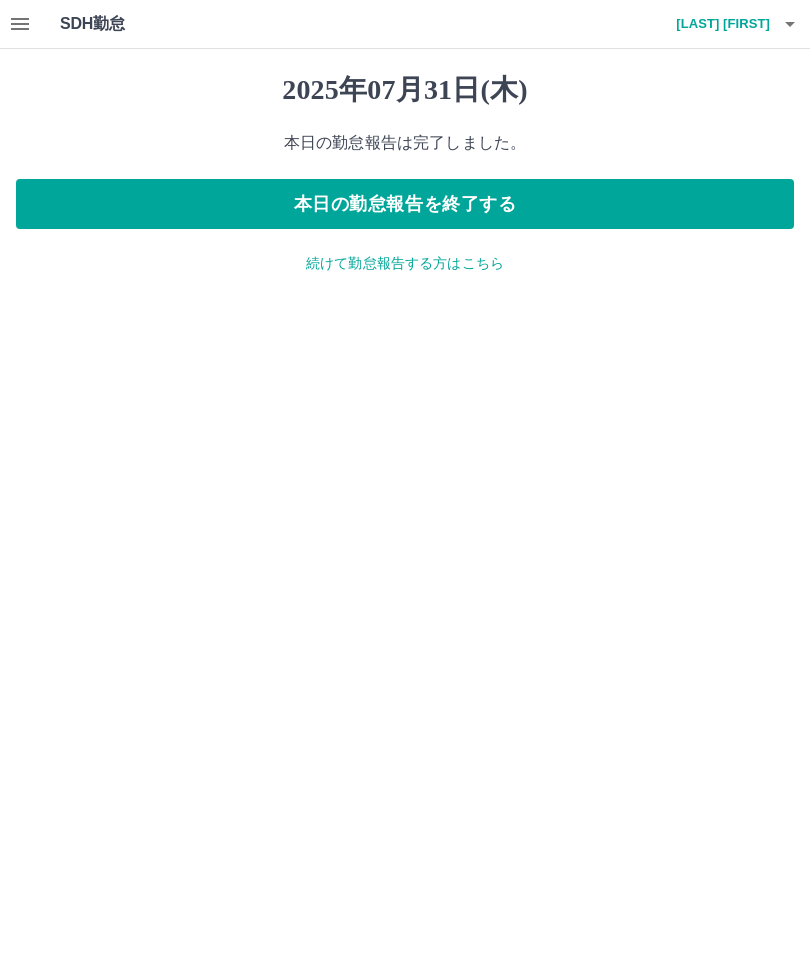 click on "本日の勤怠報告を終了する" at bounding box center [405, 204] 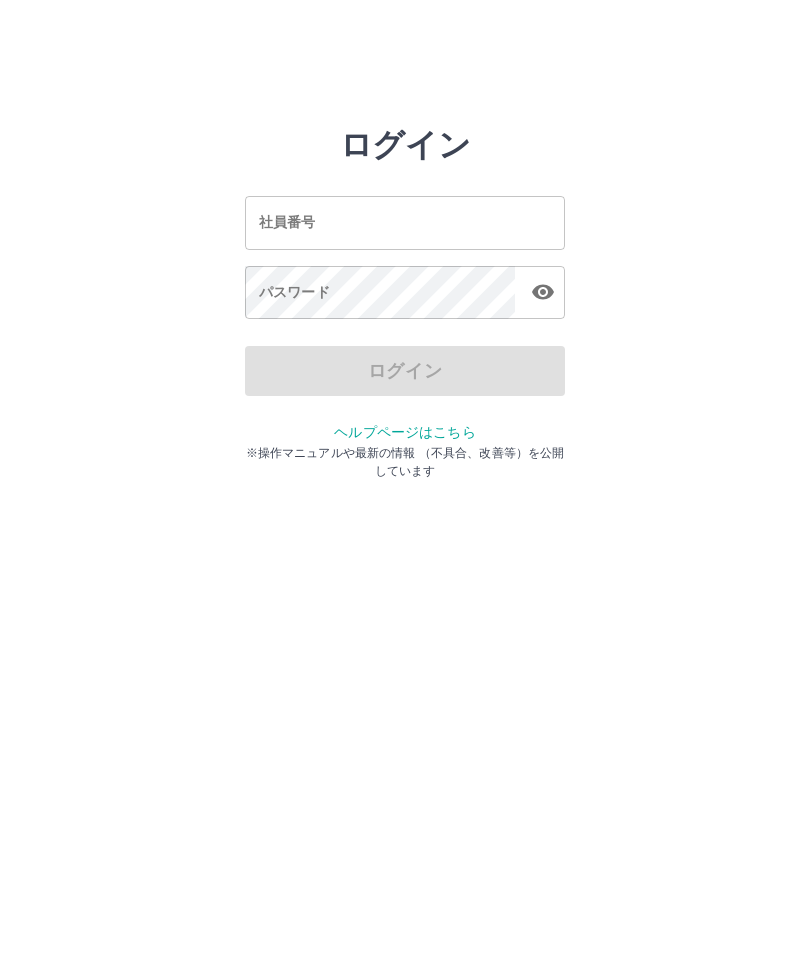 scroll, scrollTop: 0, scrollLeft: 0, axis: both 